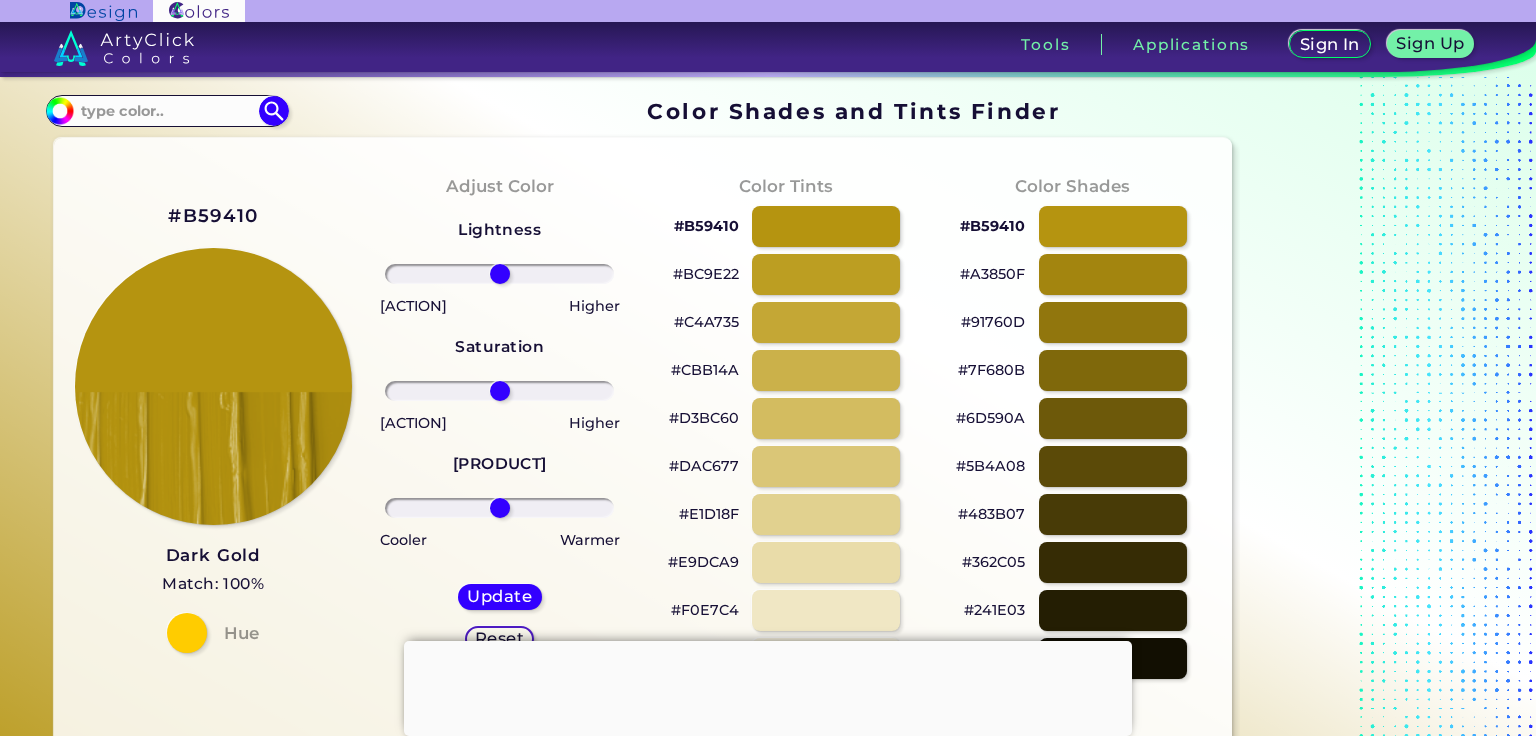 scroll, scrollTop: 0, scrollLeft: 0, axis: both 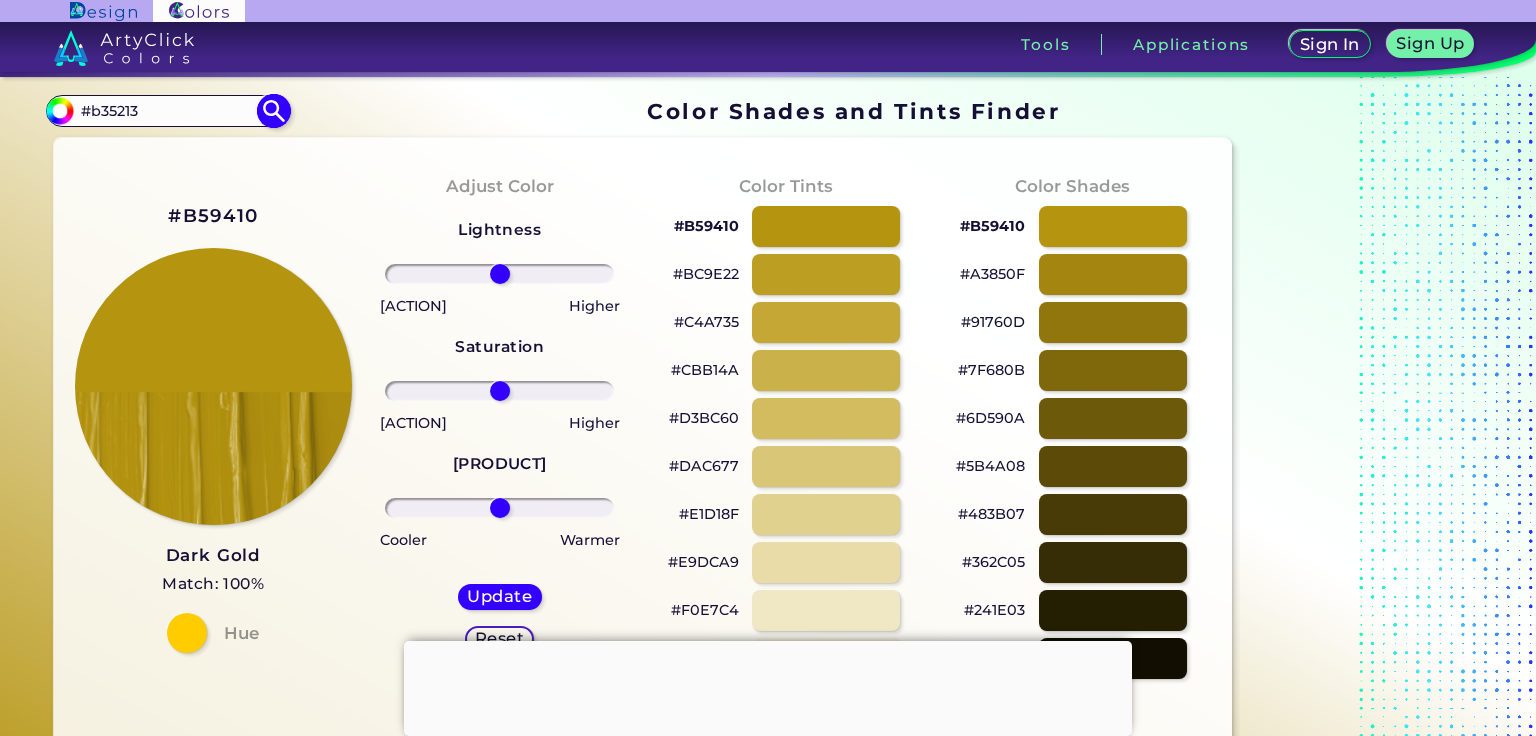 type on "#b35213" 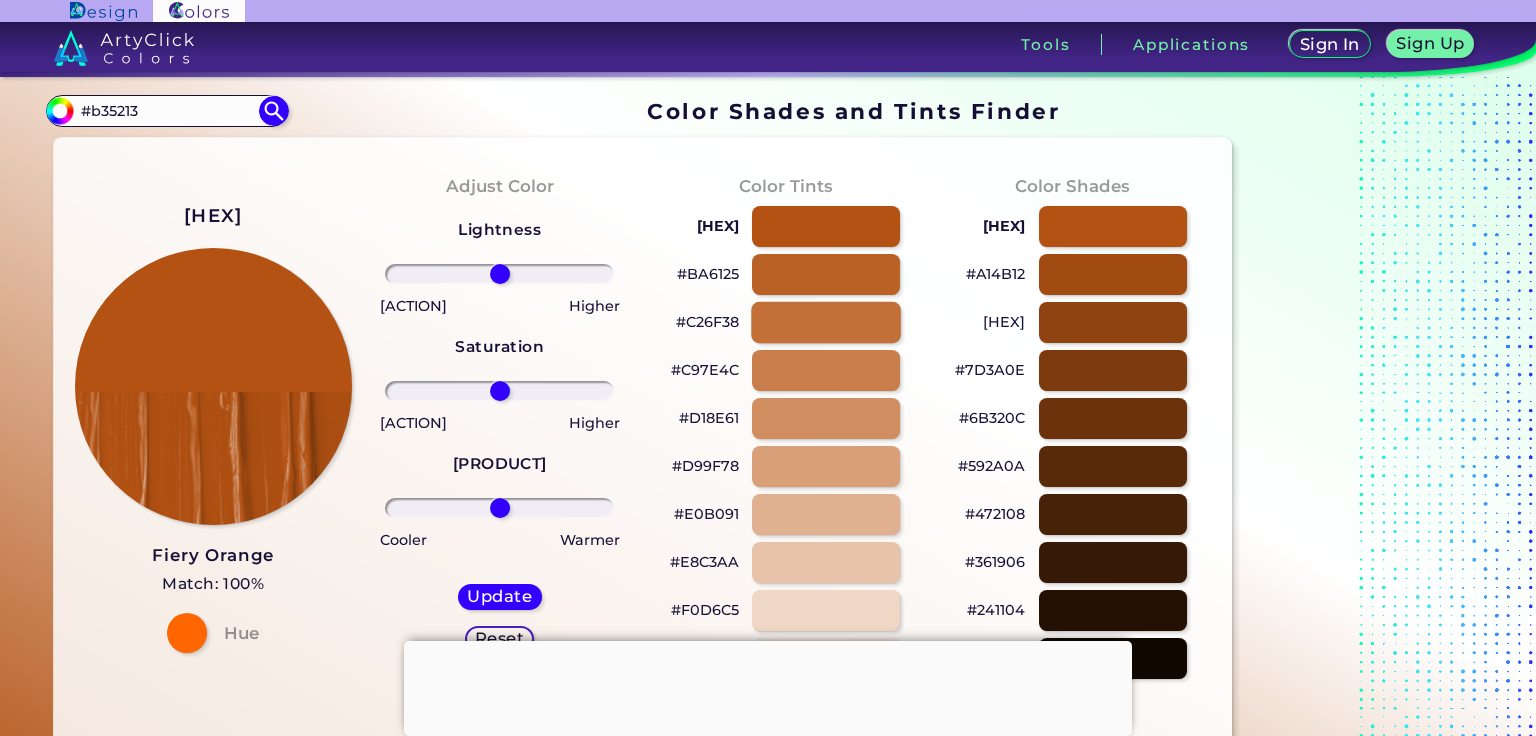 click at bounding box center (826, 322) 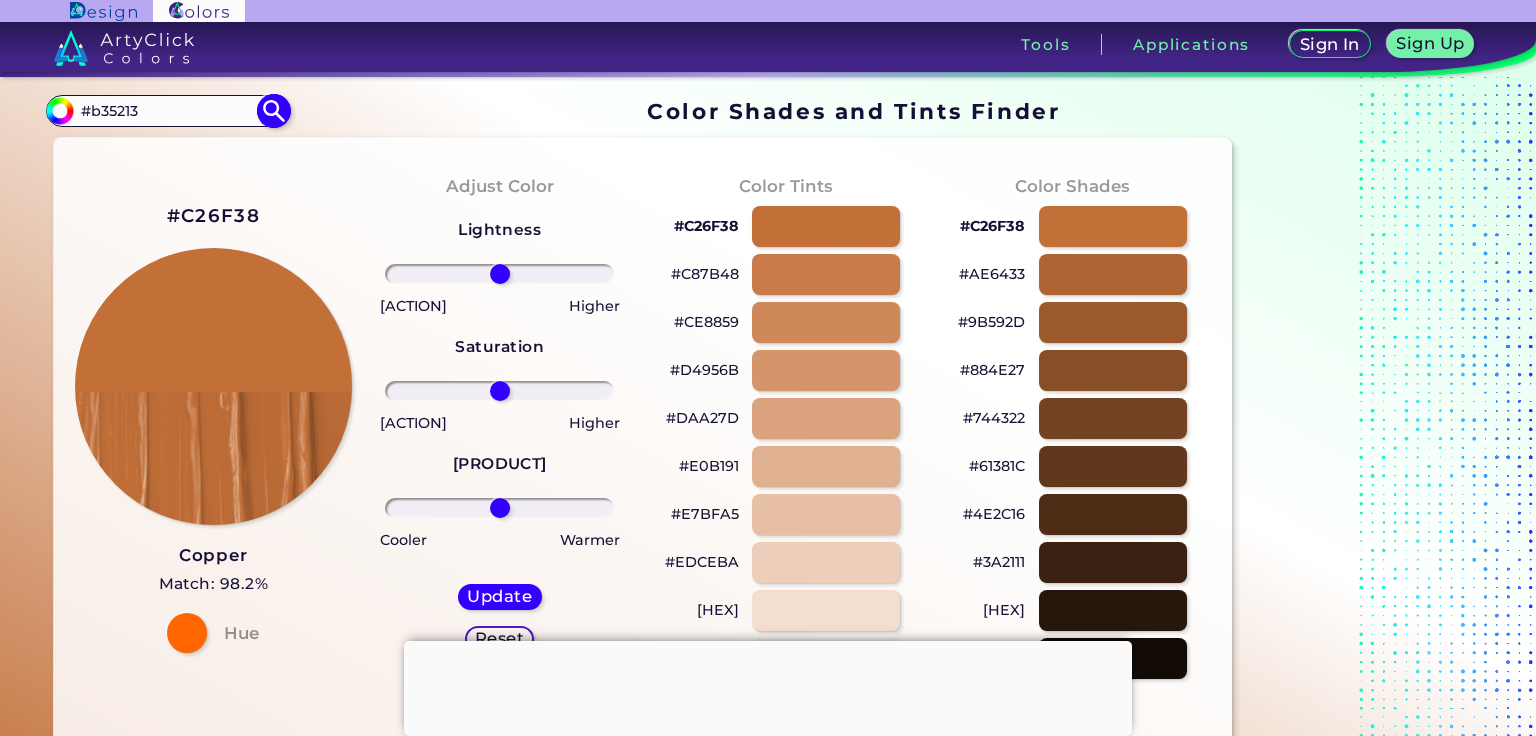 click at bounding box center (273, 110) 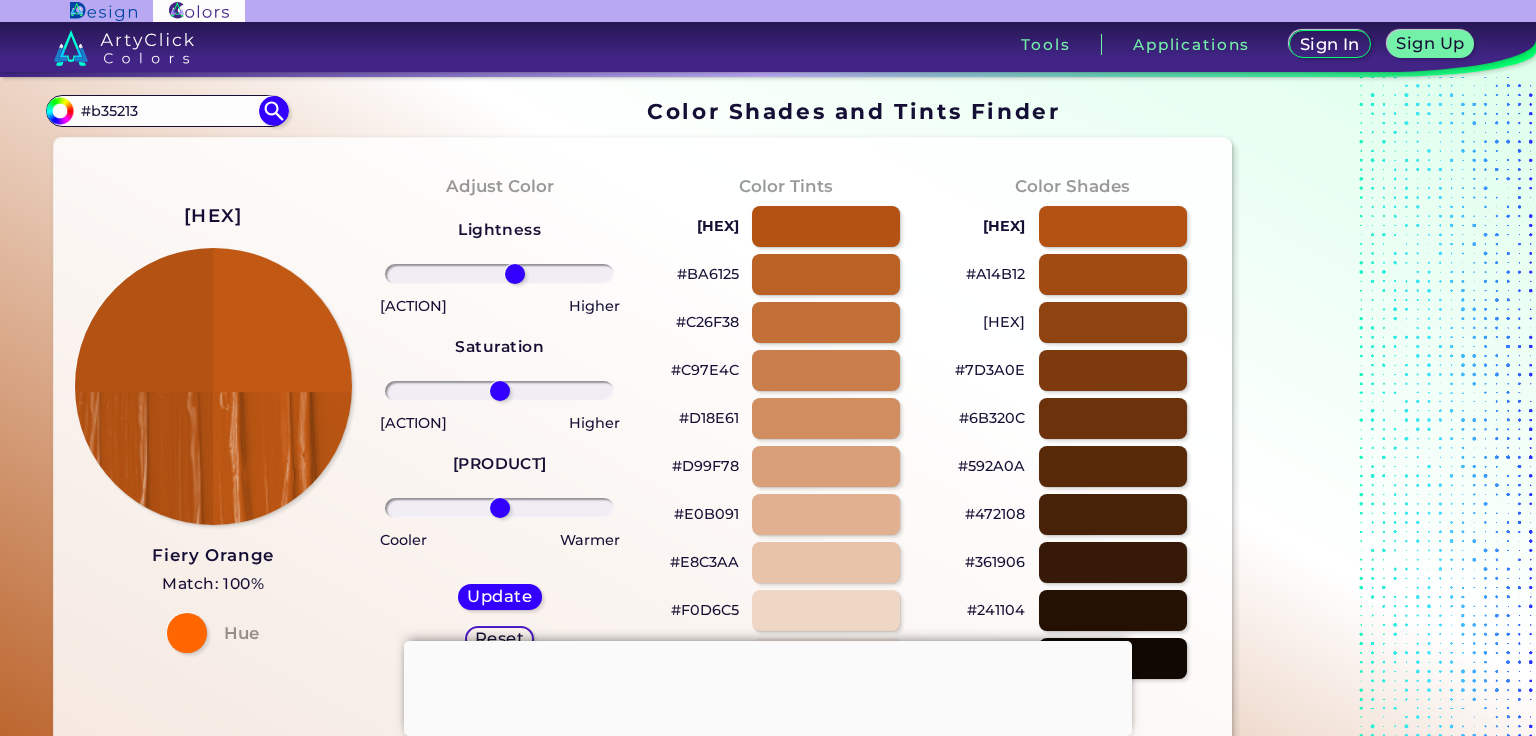 drag, startPoint x: 504, startPoint y: 272, endPoint x: 515, endPoint y: 277, distance: 12.083046 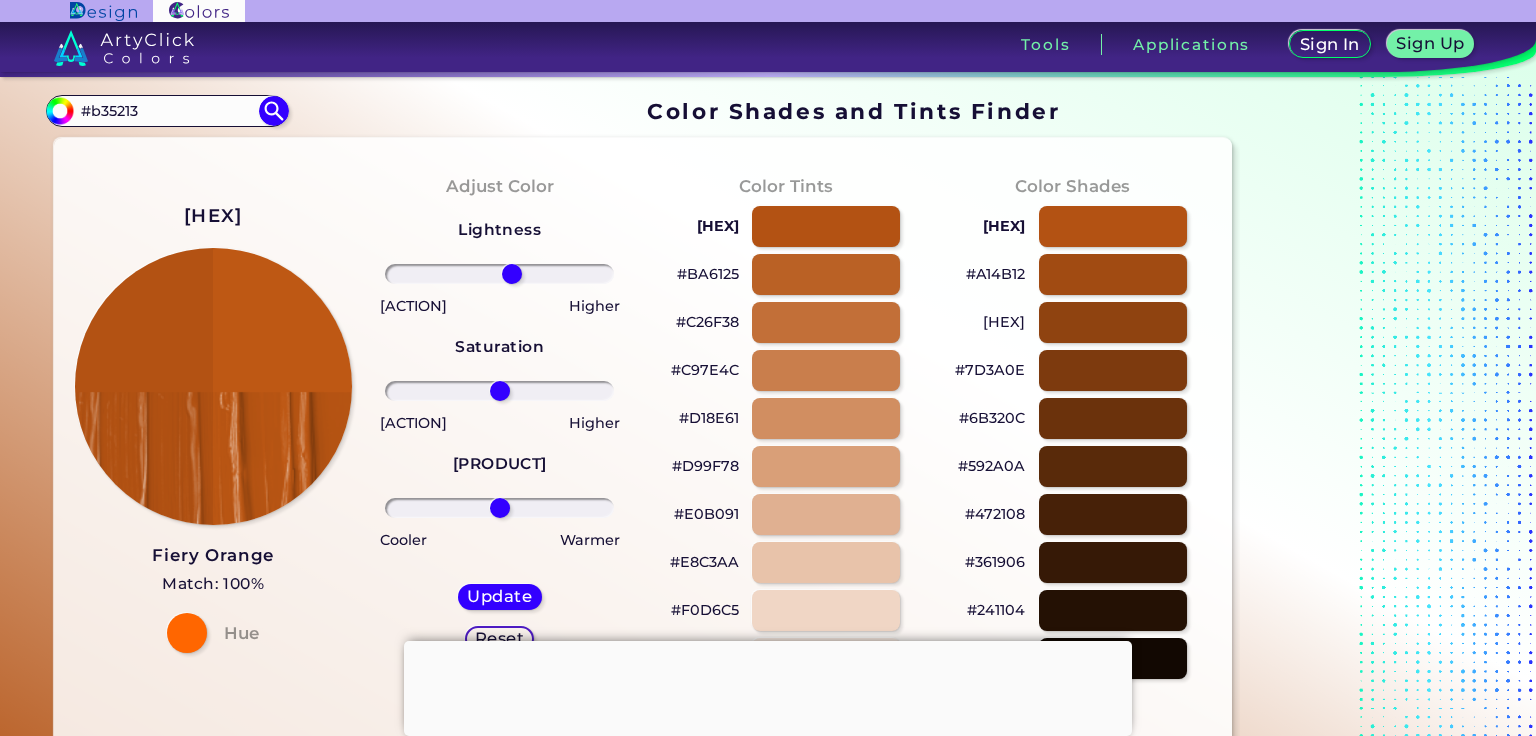 click at bounding box center (499, 274) 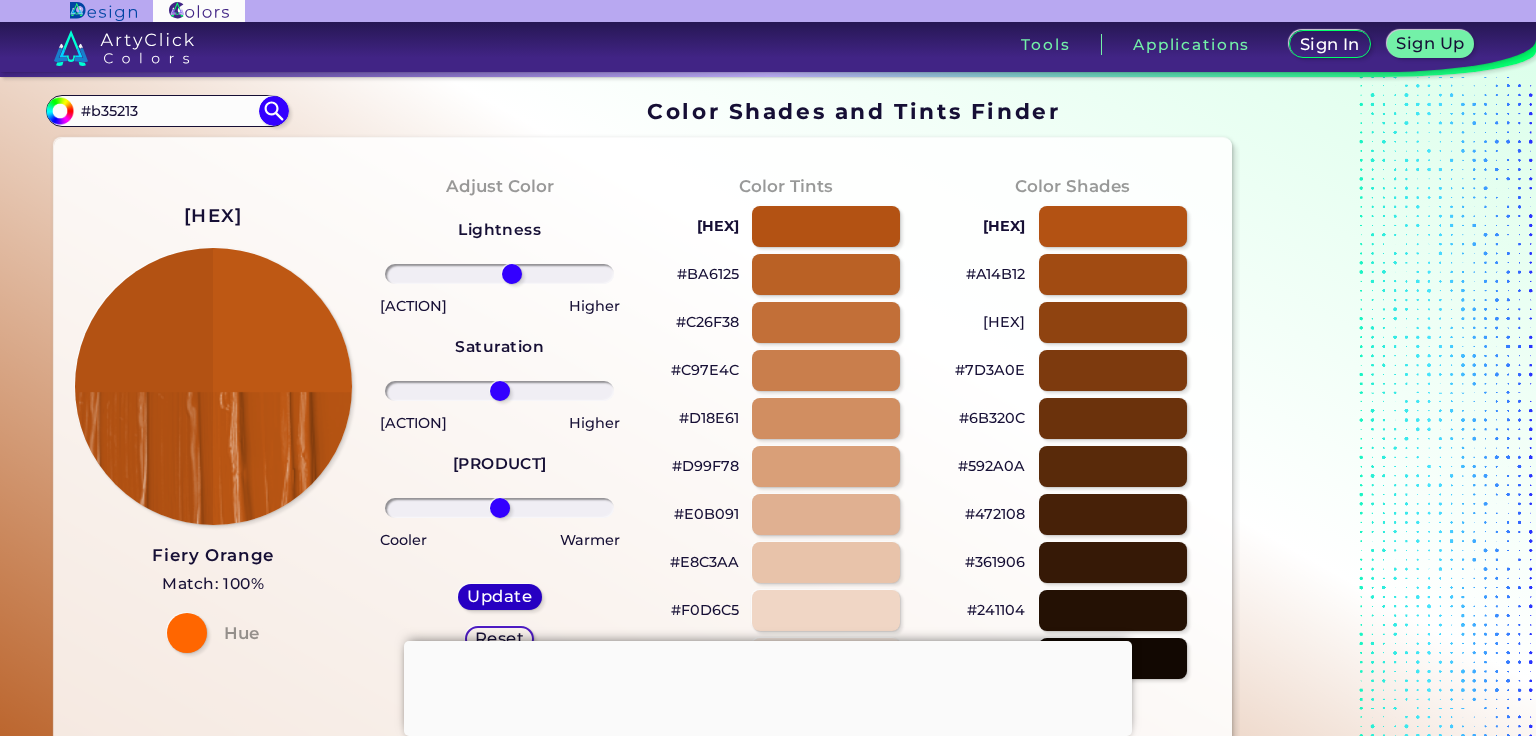 click on "Update" at bounding box center (499, 596) 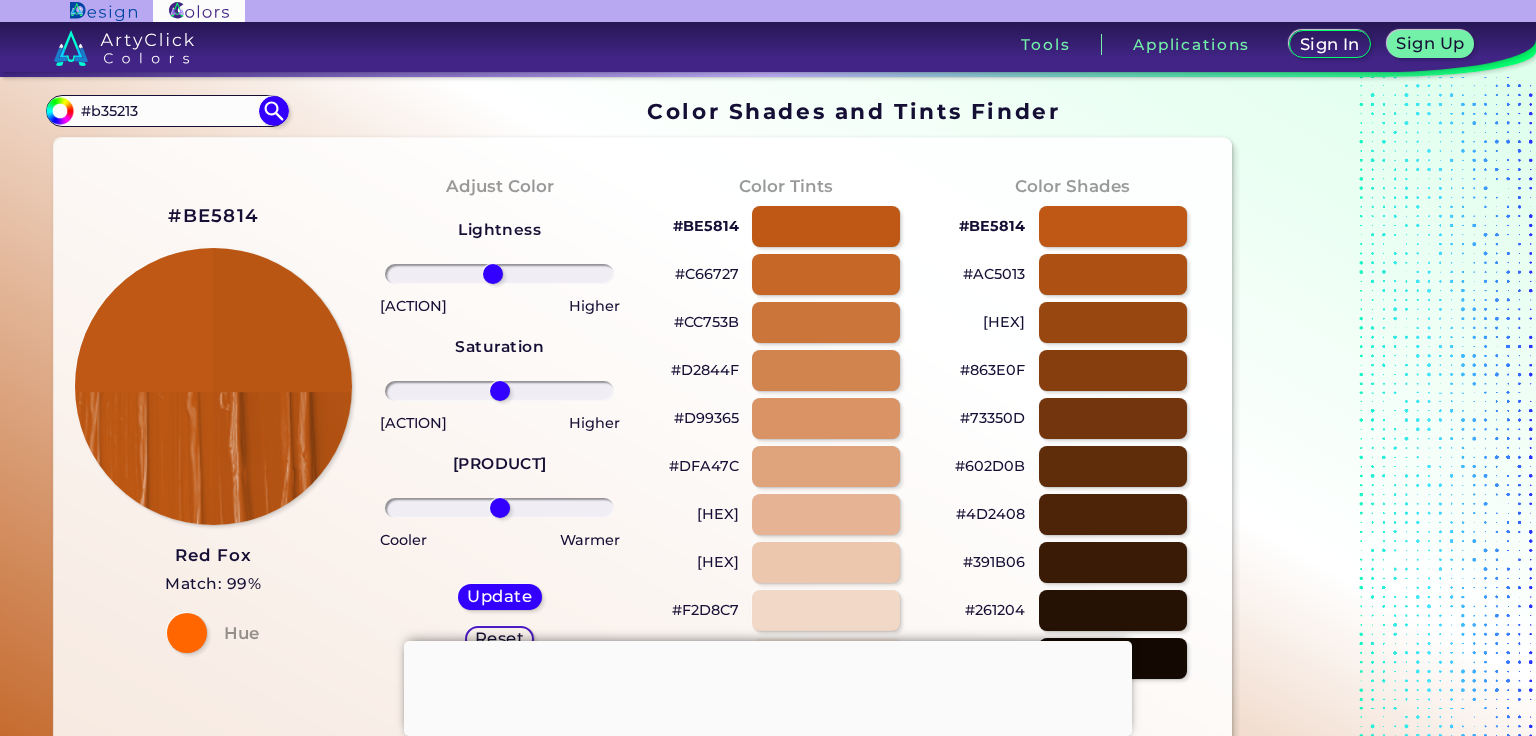 drag, startPoint x: 505, startPoint y: 272, endPoint x: 493, endPoint y: 271, distance: 12.0415945 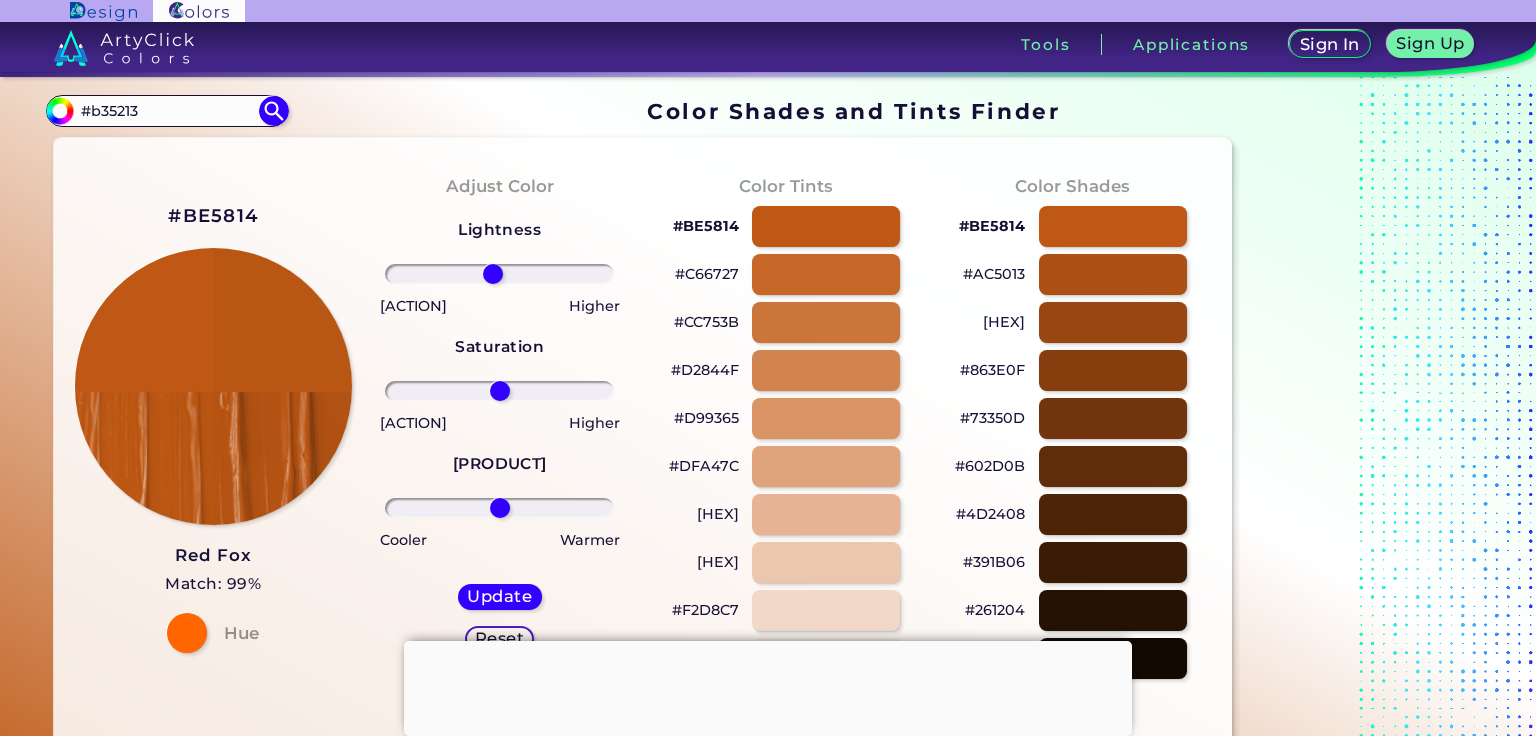 type on "-6" 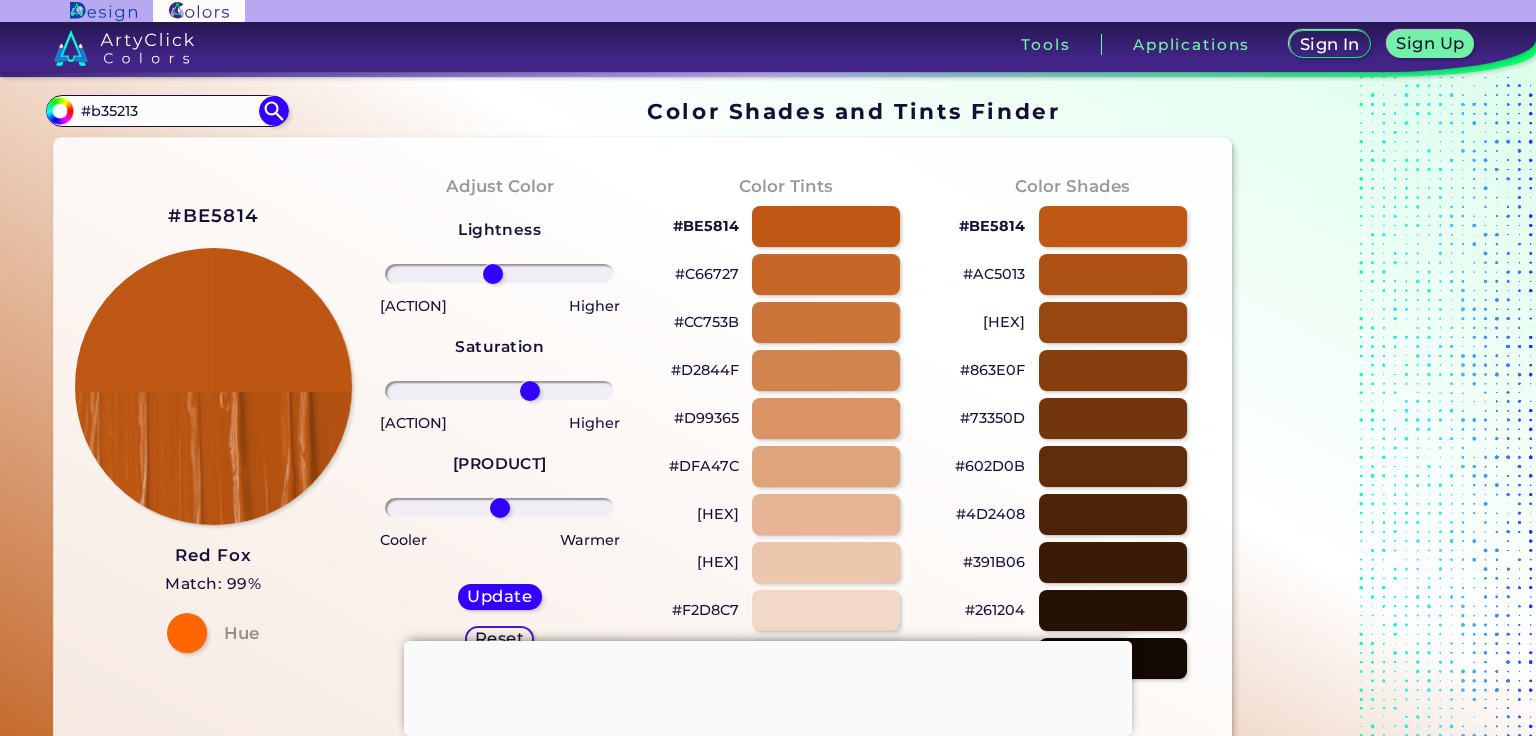 drag, startPoint x: 507, startPoint y: 383, endPoint x: 529, endPoint y: 390, distance: 23.086792 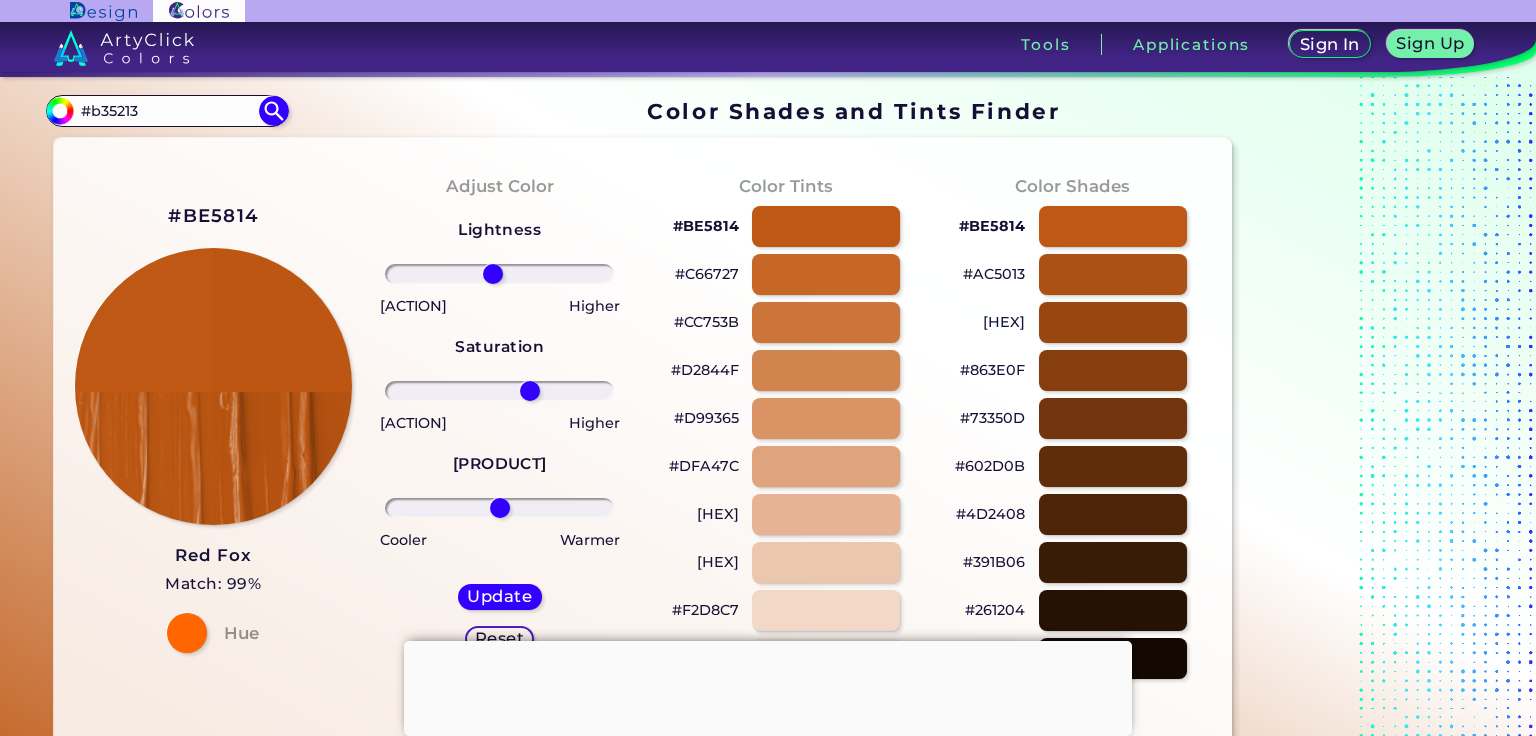 type on "29" 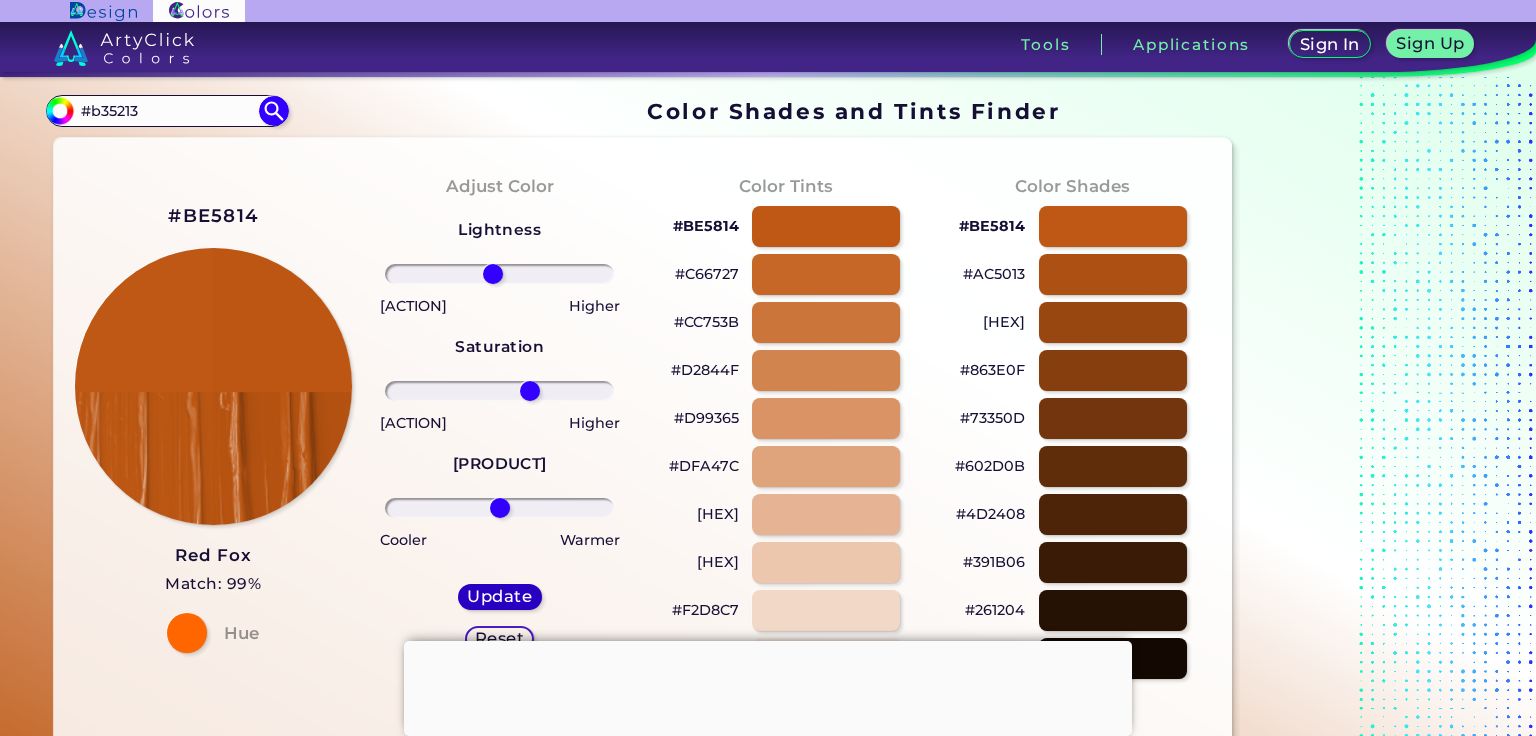 click on "Update" at bounding box center (500, 596) 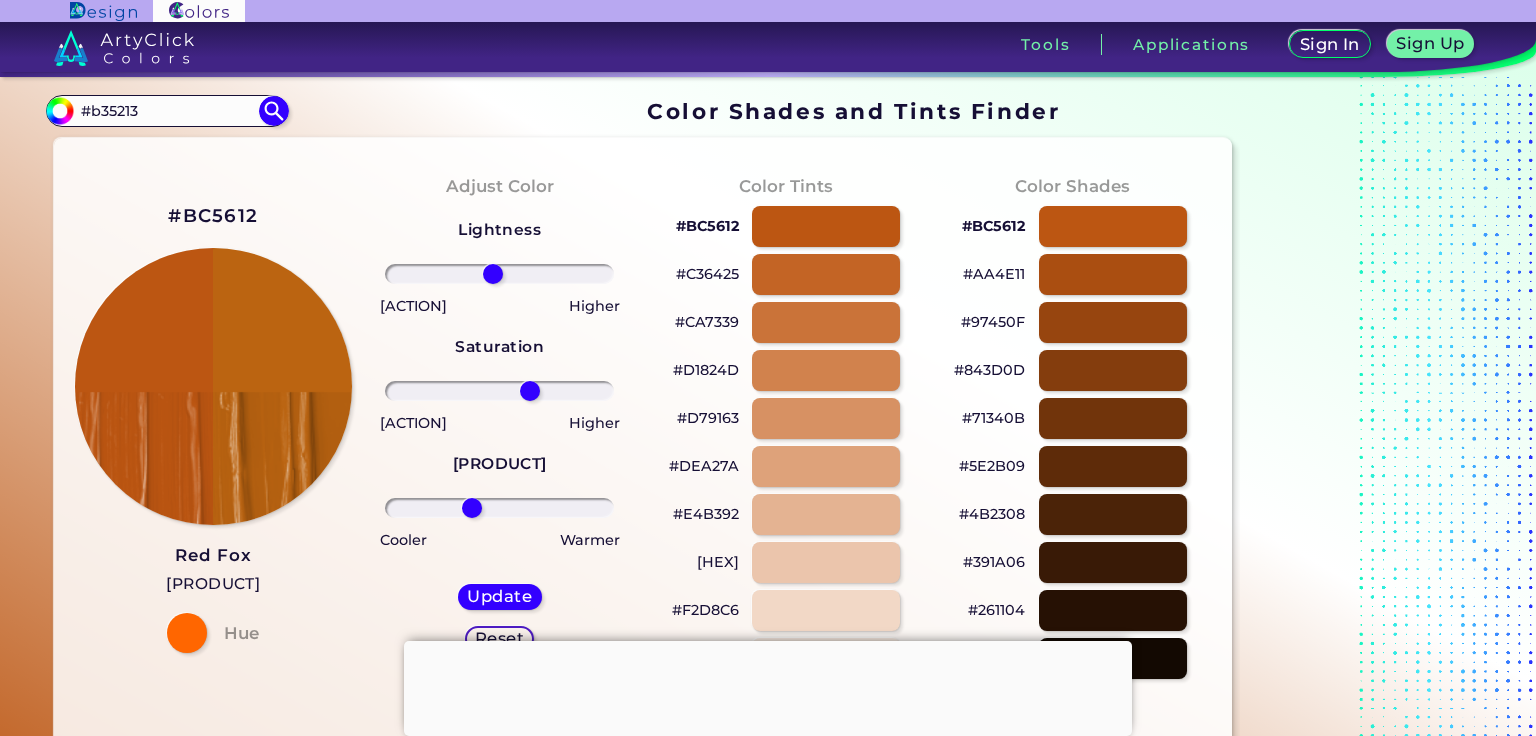 drag, startPoint x: 500, startPoint y: 504, endPoint x: 471, endPoint y: 510, distance: 29.614185 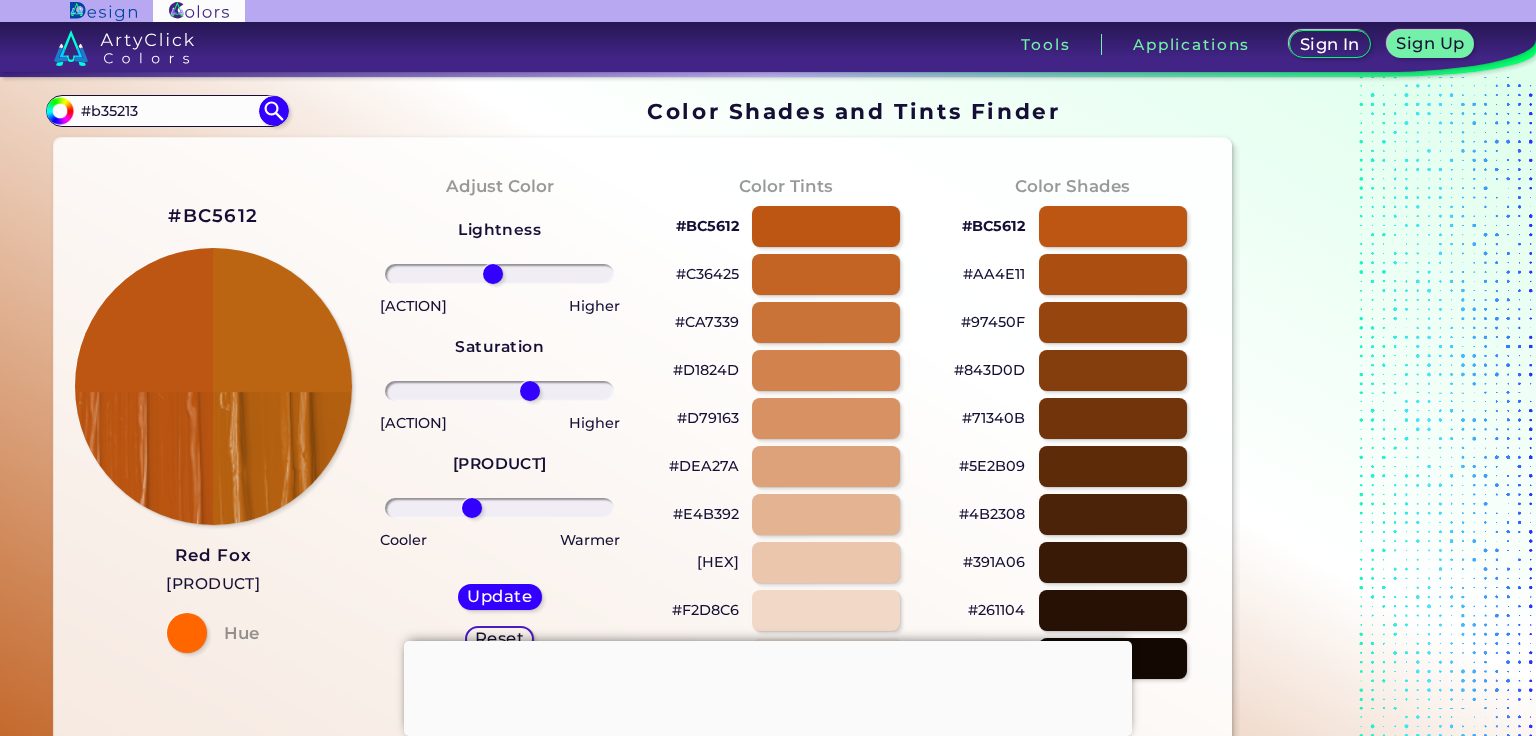 type on "-27" 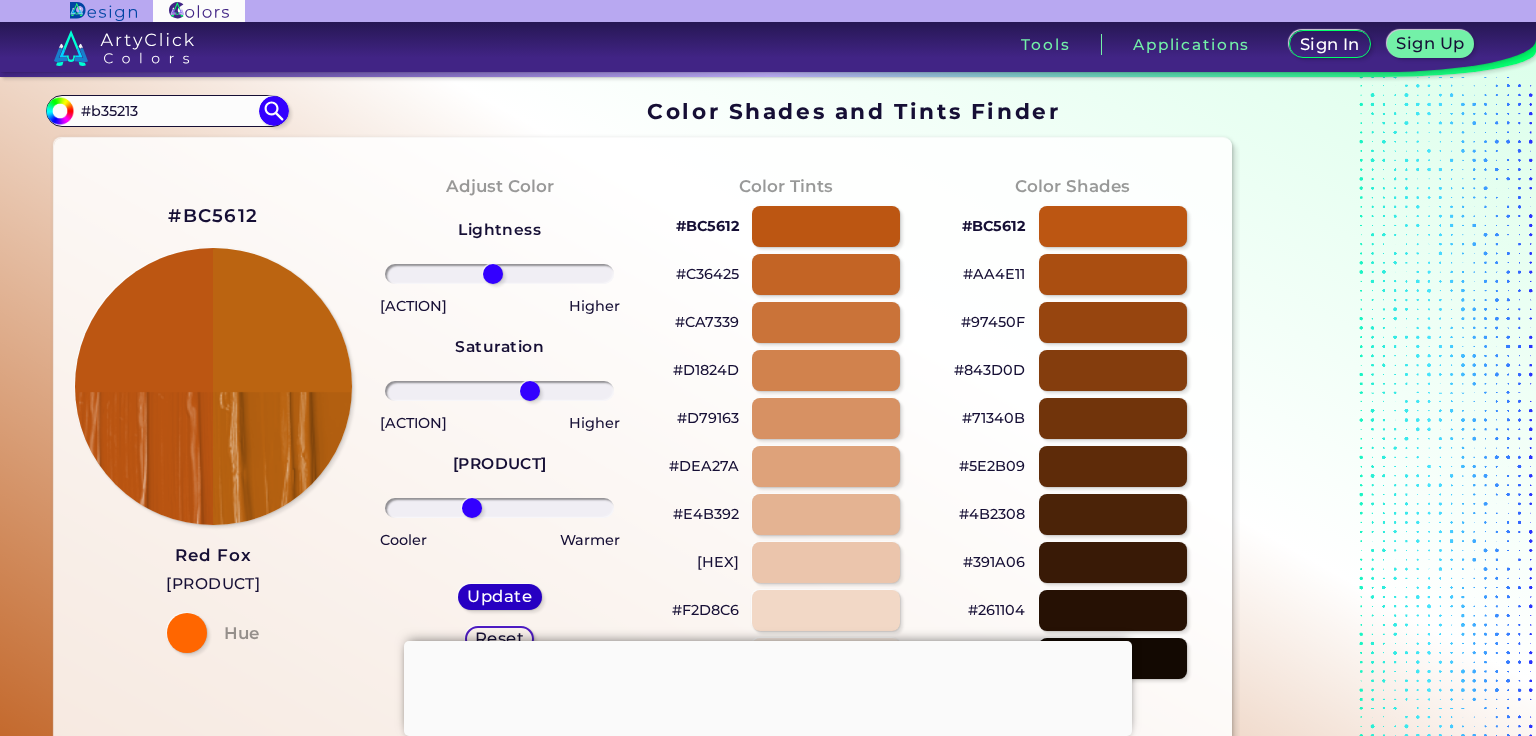 click on "Update" at bounding box center (500, 596) 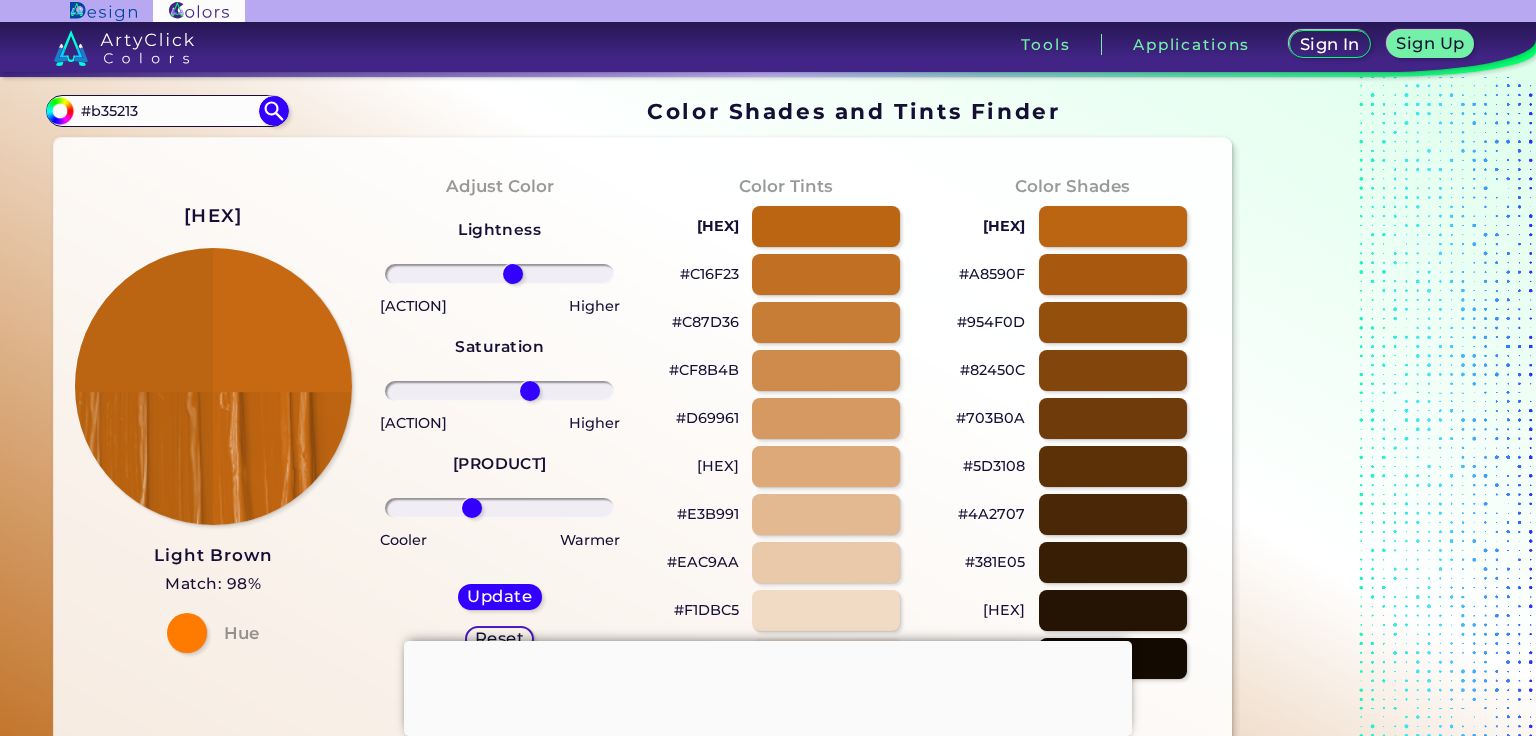 click at bounding box center [499, 274] 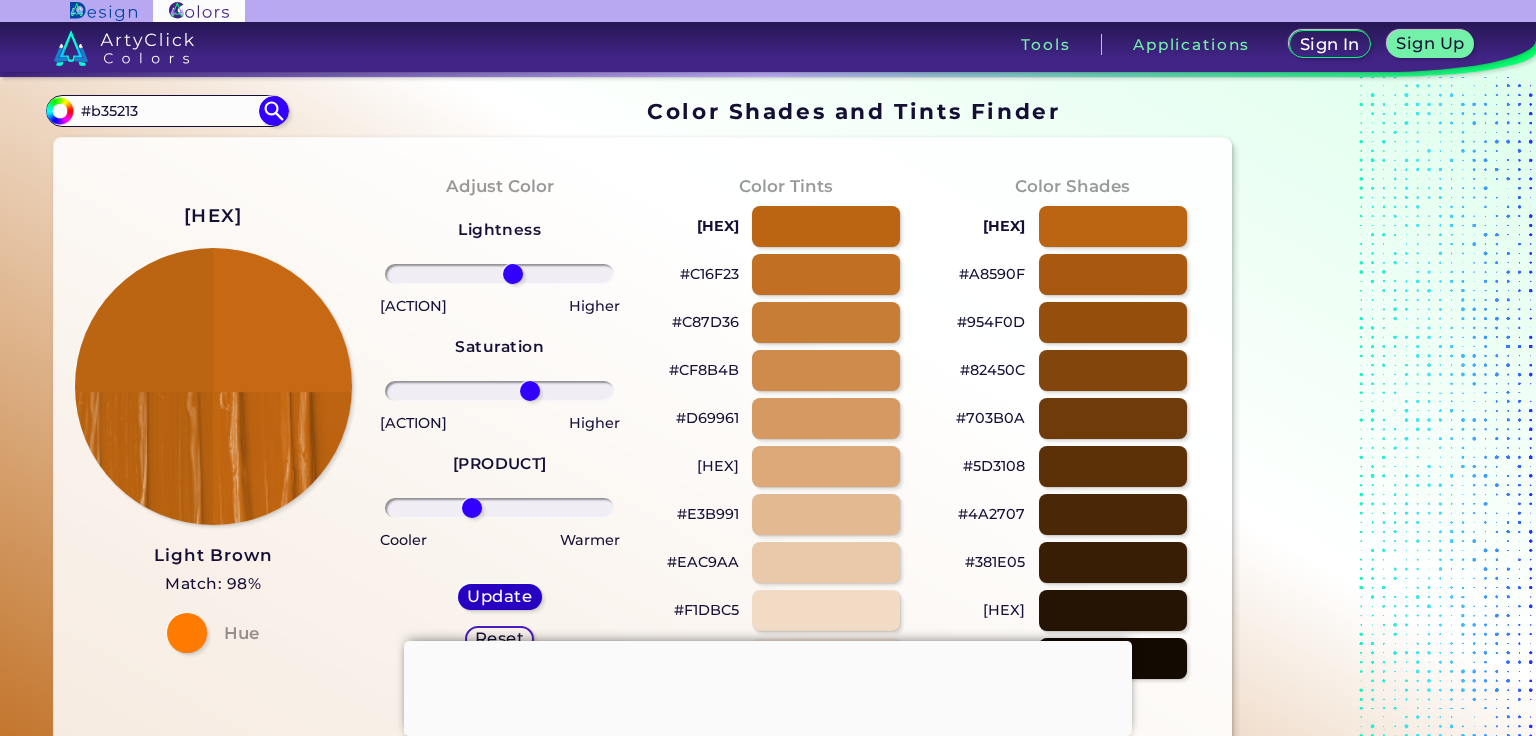 click on "Update" at bounding box center [500, 596] 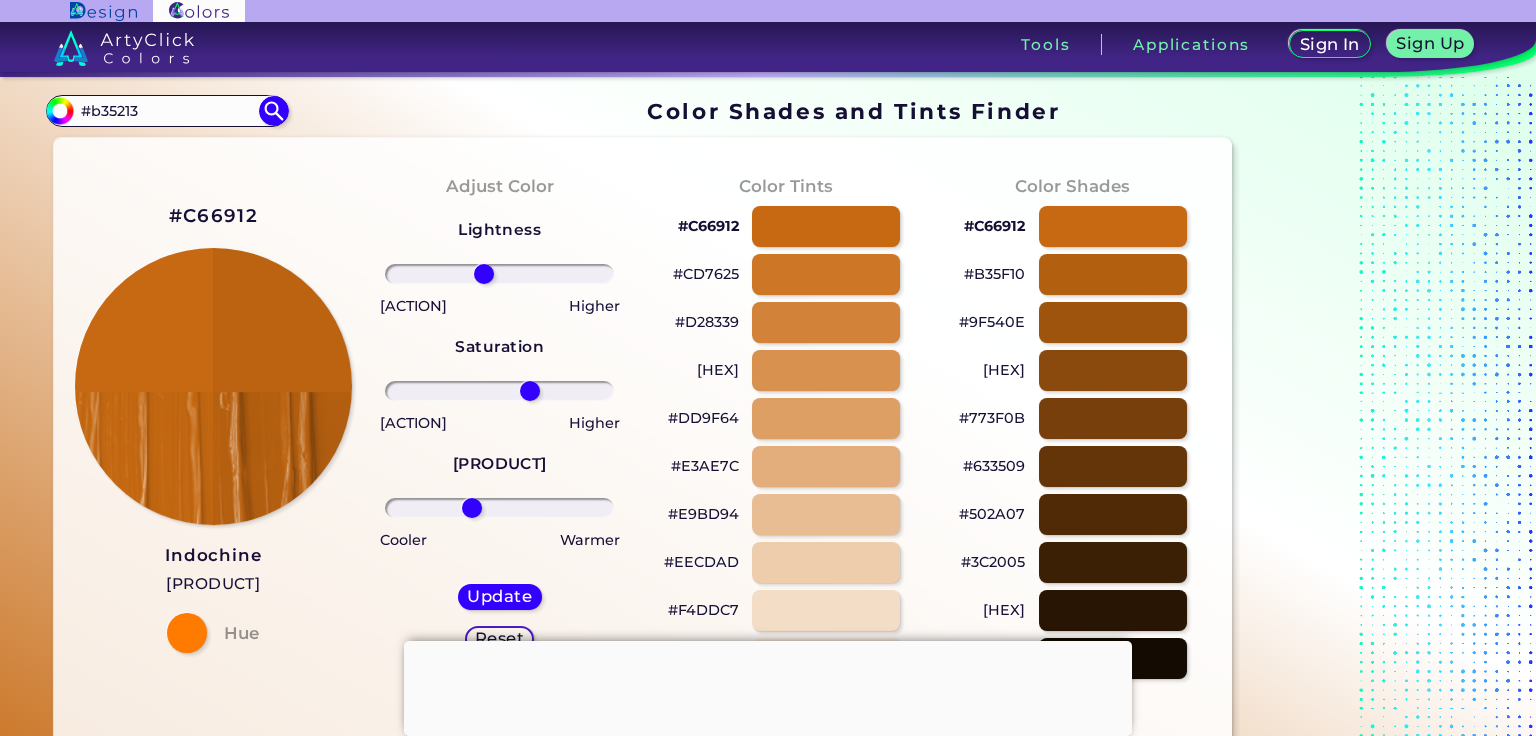 drag, startPoint x: 501, startPoint y: 275, endPoint x: 484, endPoint y: 275, distance: 17 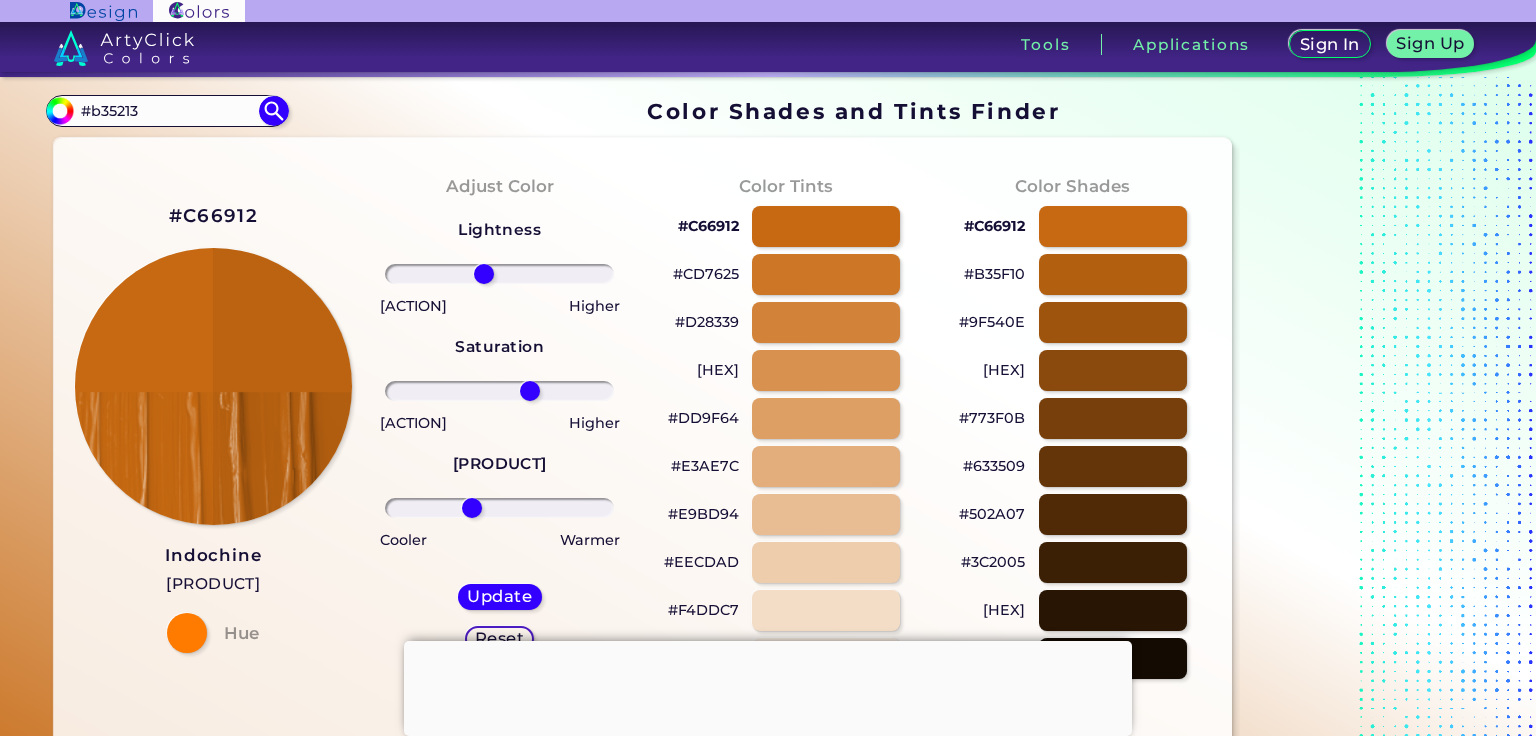 type on "-15" 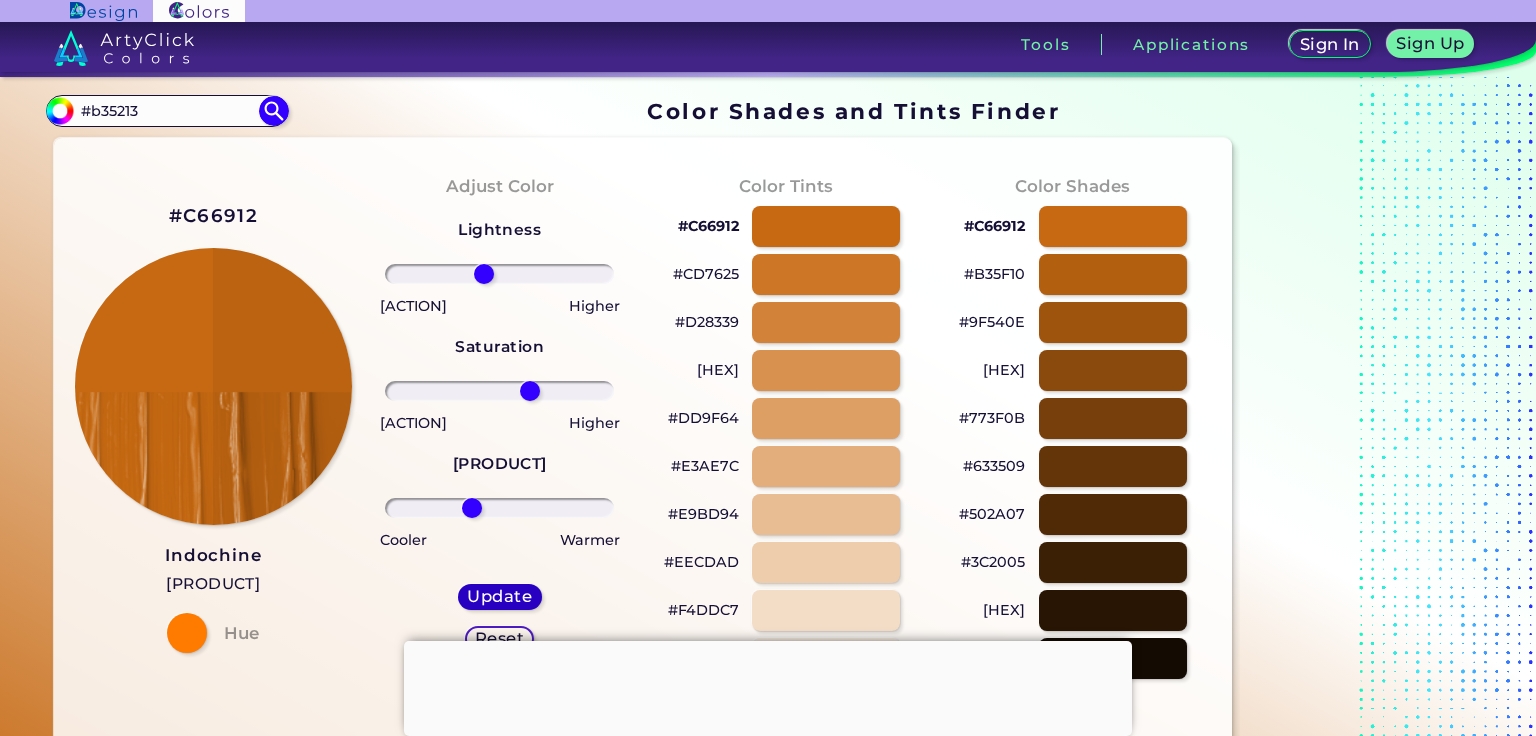 click on "Update" at bounding box center [499, 596] 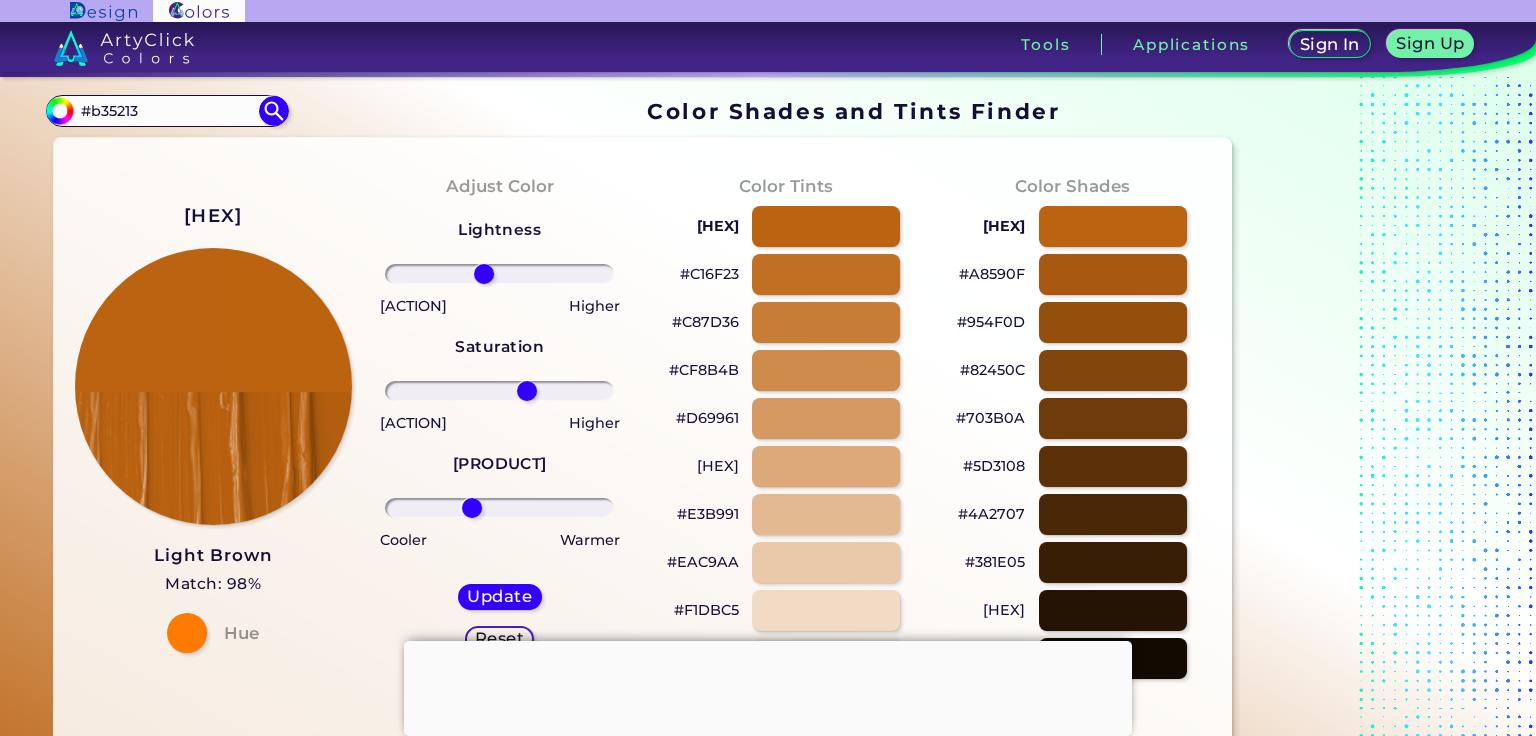drag, startPoint x: 502, startPoint y: 393, endPoint x: 527, endPoint y: 389, distance: 25.317978 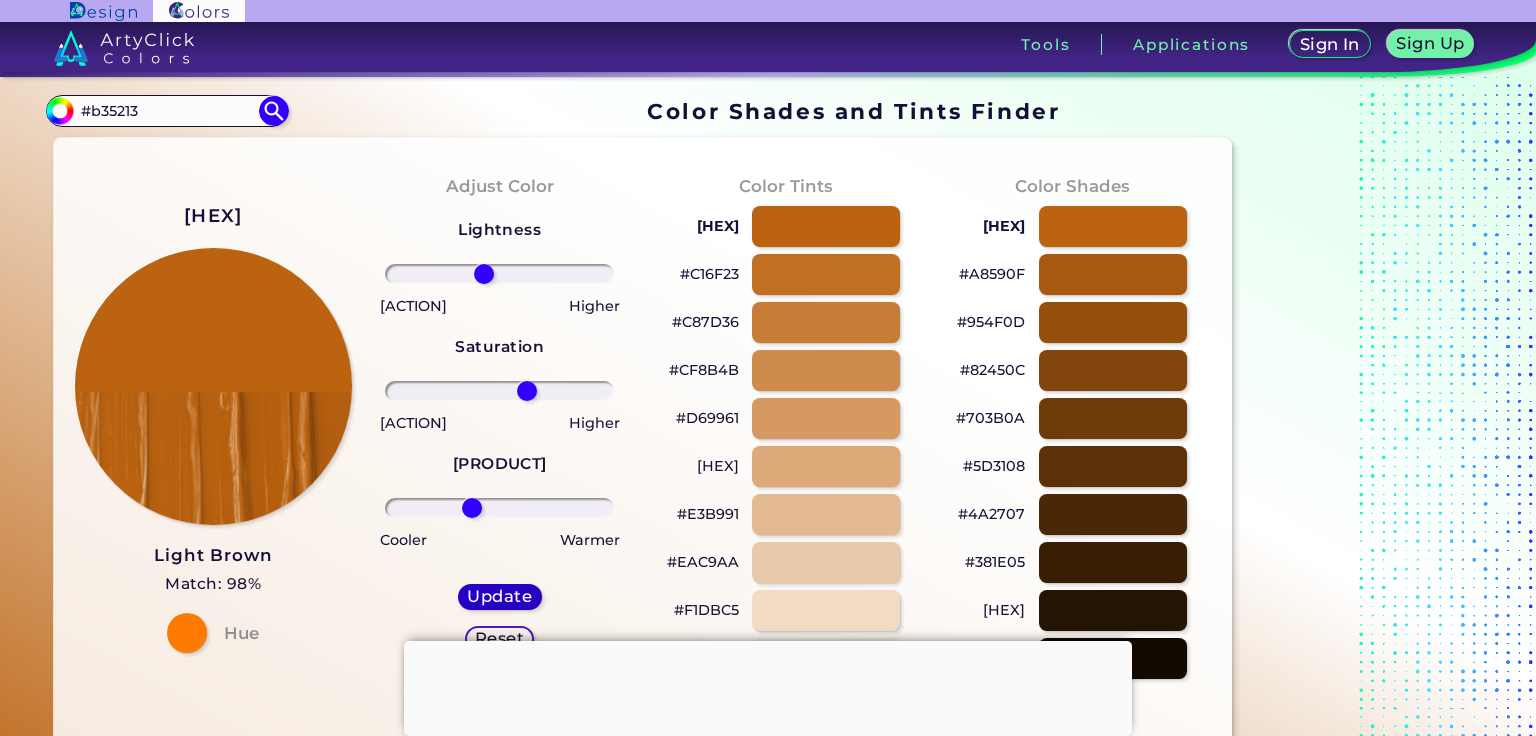 click on "Update" at bounding box center [500, 596] 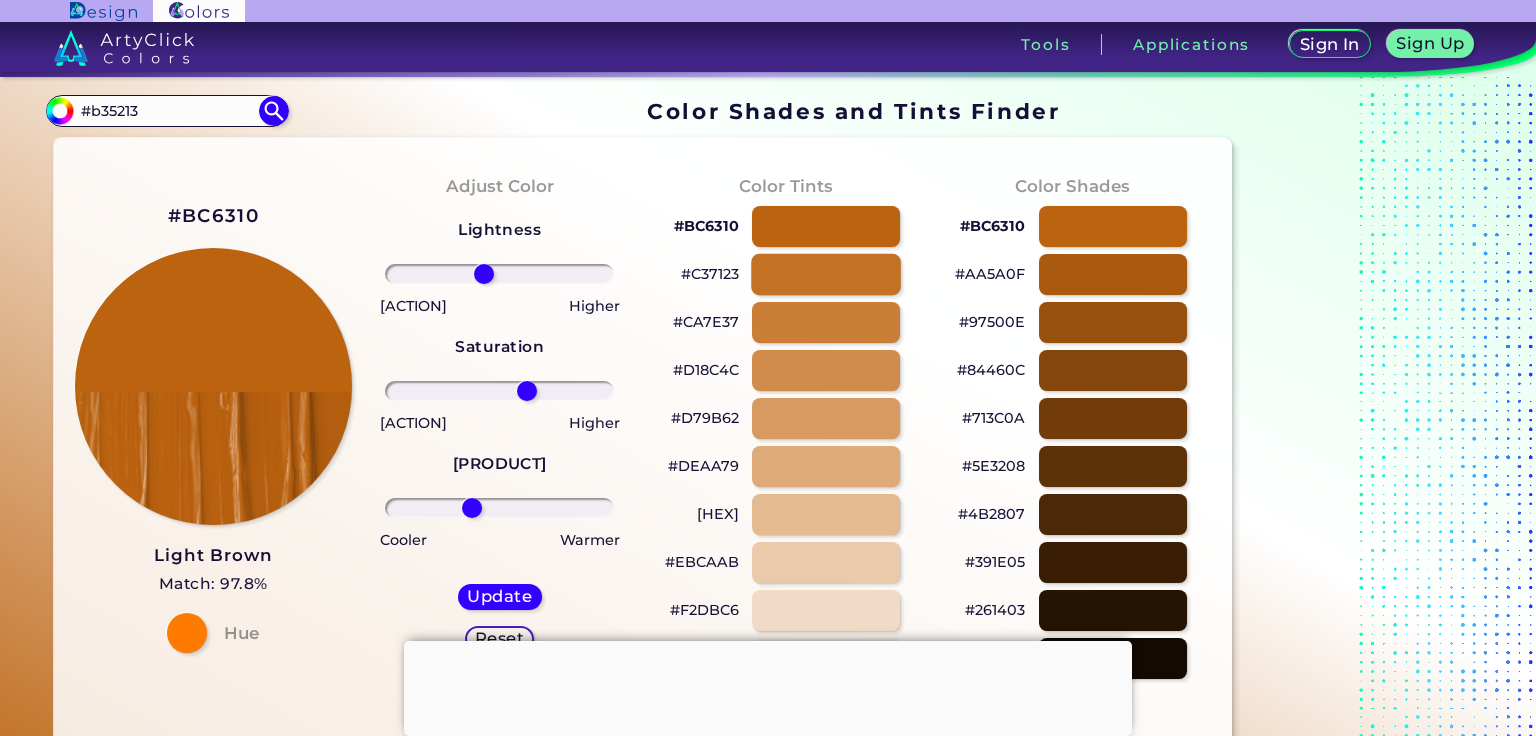 click at bounding box center (826, 274) 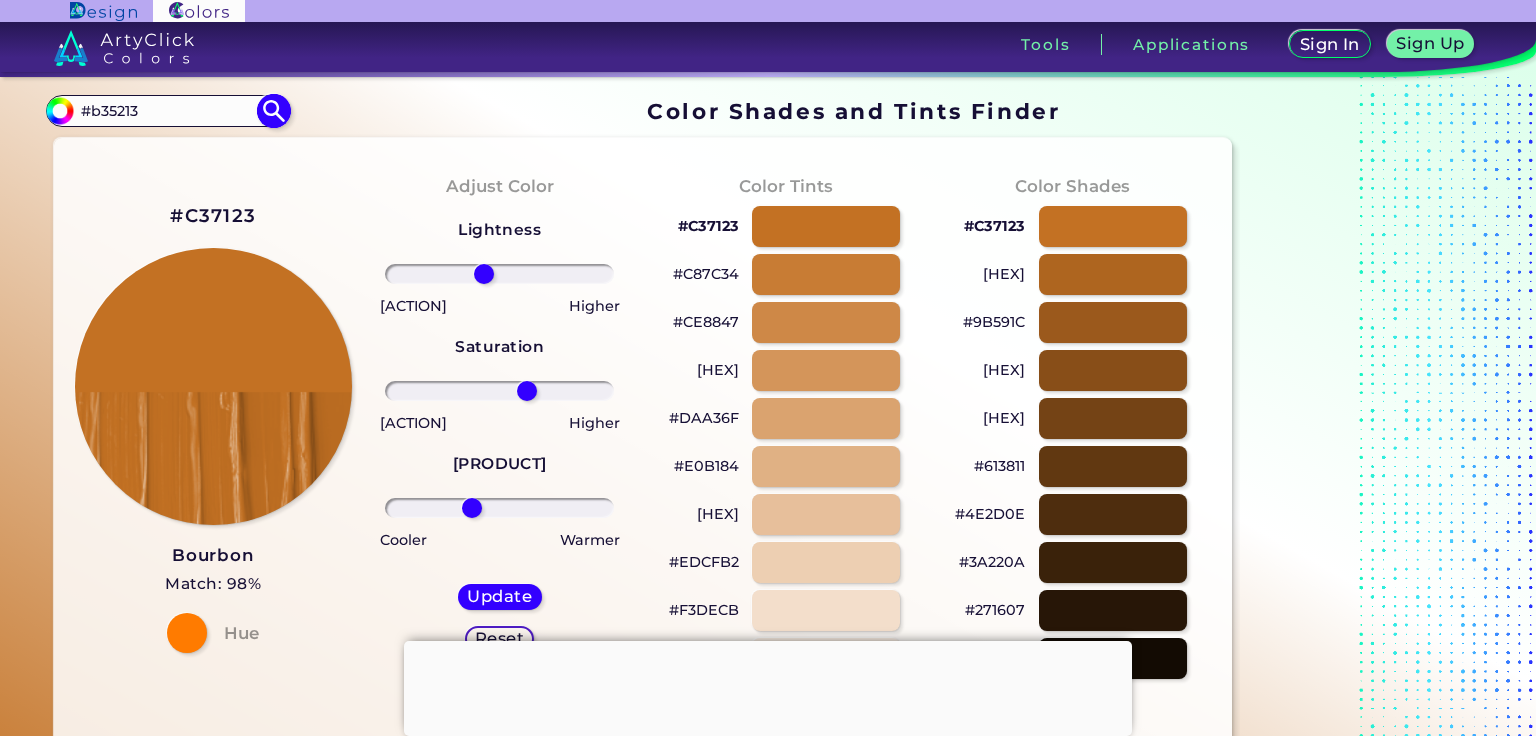 click at bounding box center [273, 110] 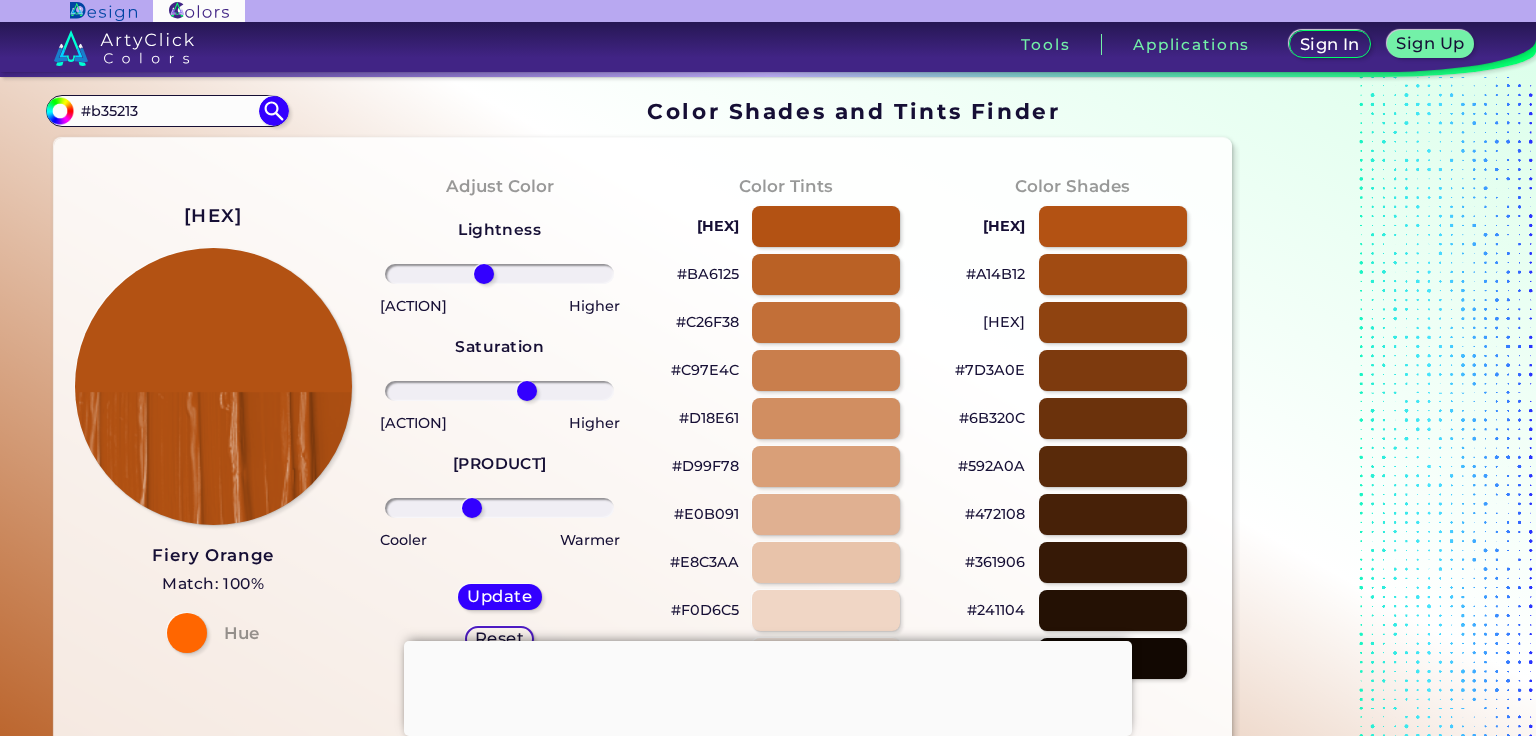 click at bounding box center (768, 641) 